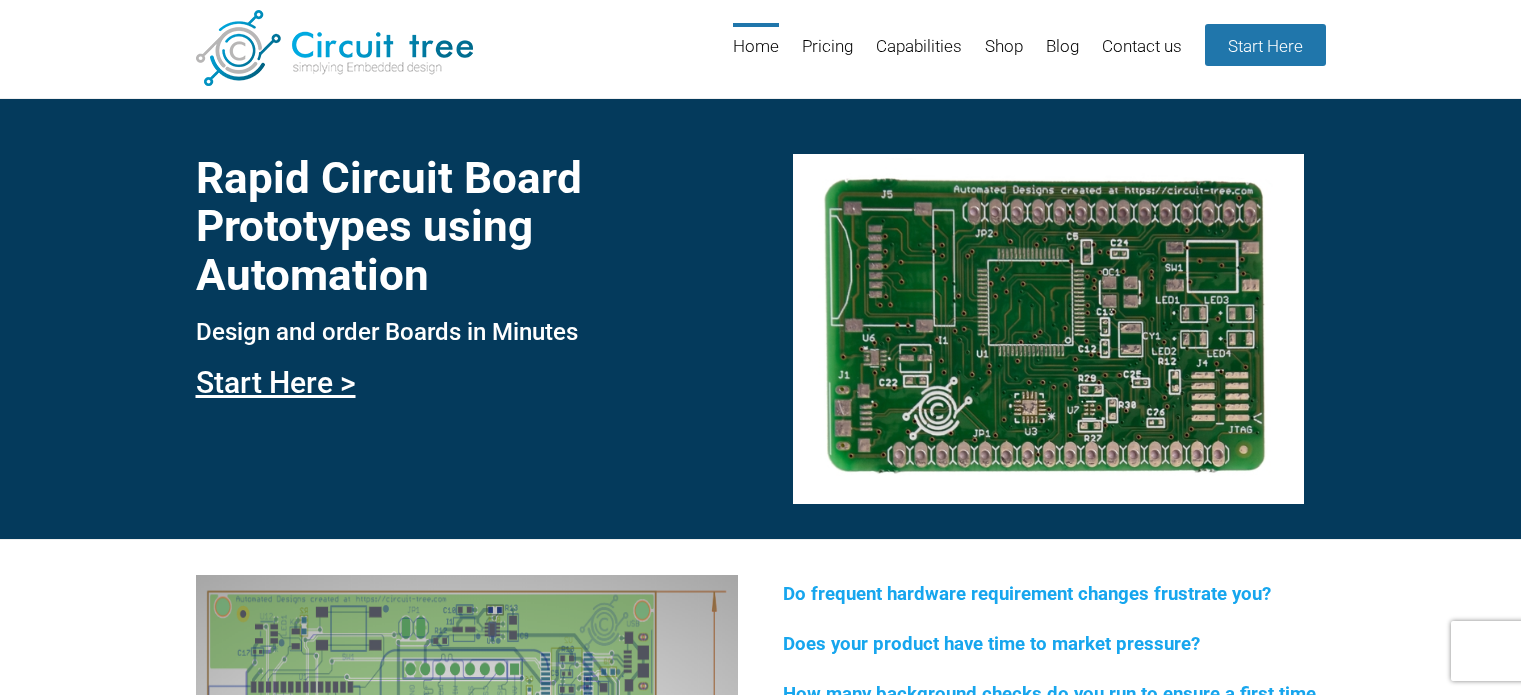 scroll, scrollTop: 0, scrollLeft: 0, axis: both 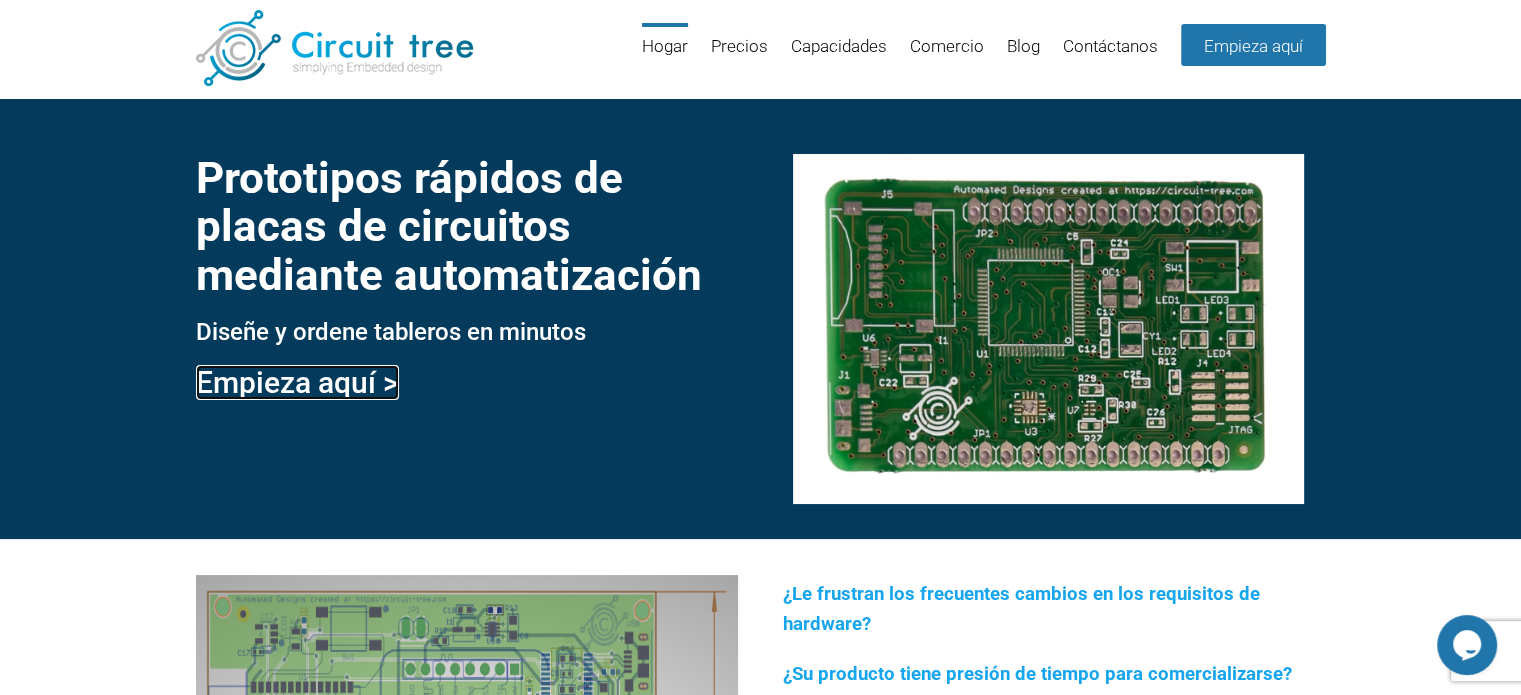 drag, startPoint x: 304, startPoint y: 383, endPoint x: 500, endPoint y: 418, distance: 199.10048 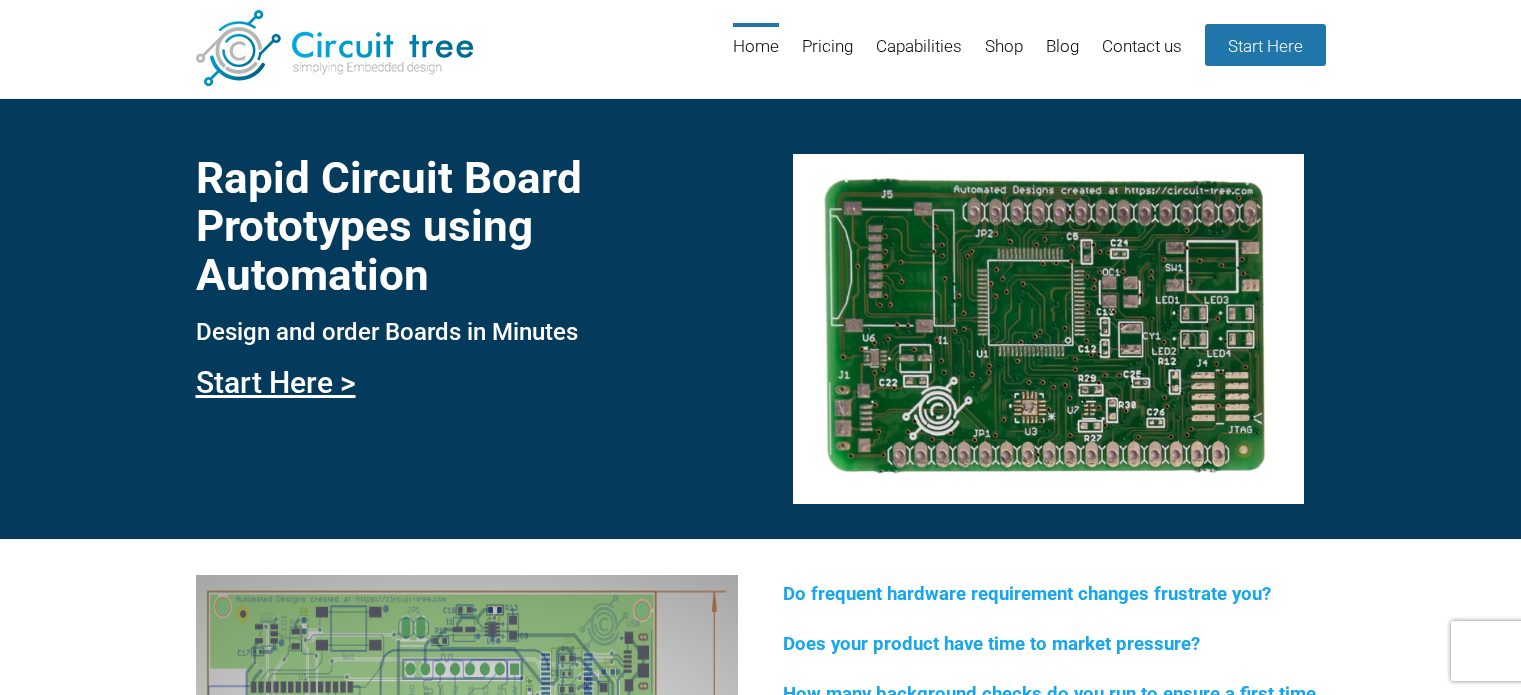scroll, scrollTop: 0, scrollLeft: 0, axis: both 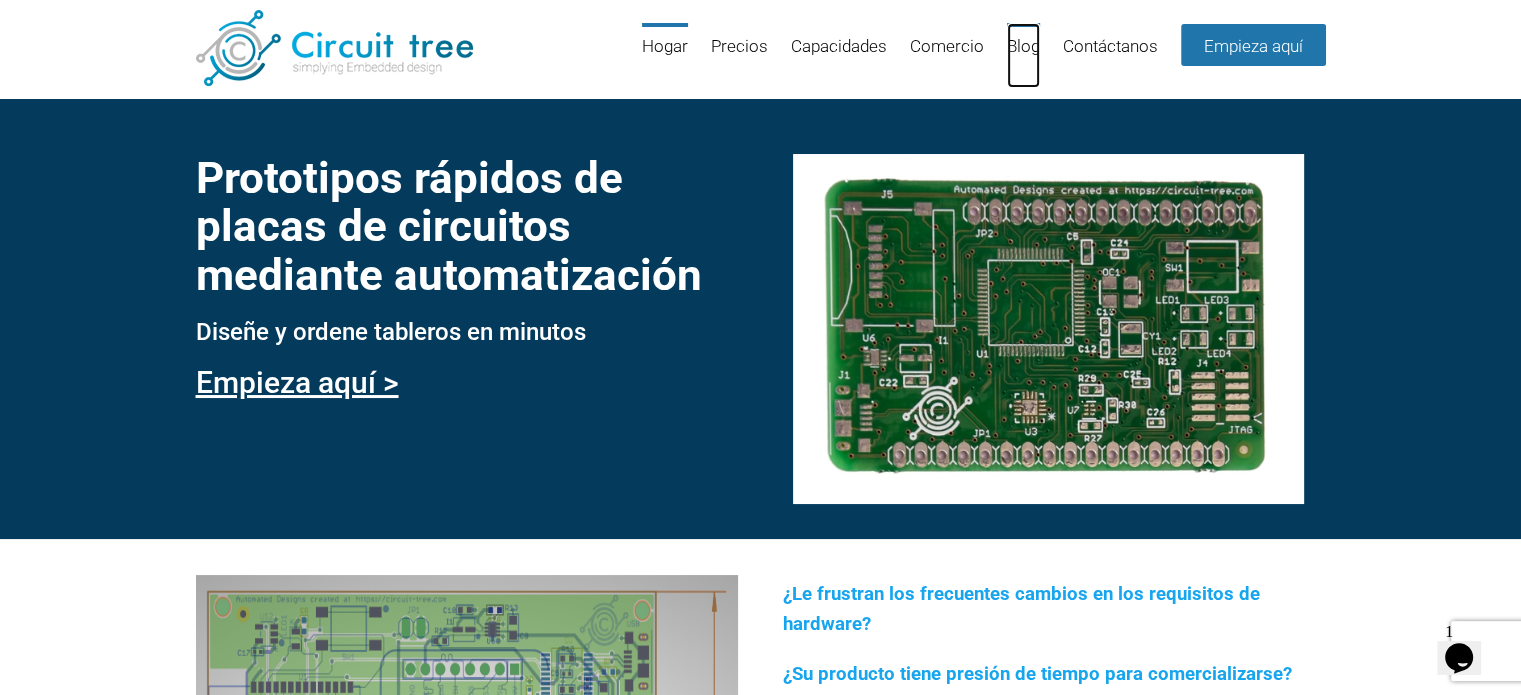 click on "Blog" at bounding box center (1023, 46) 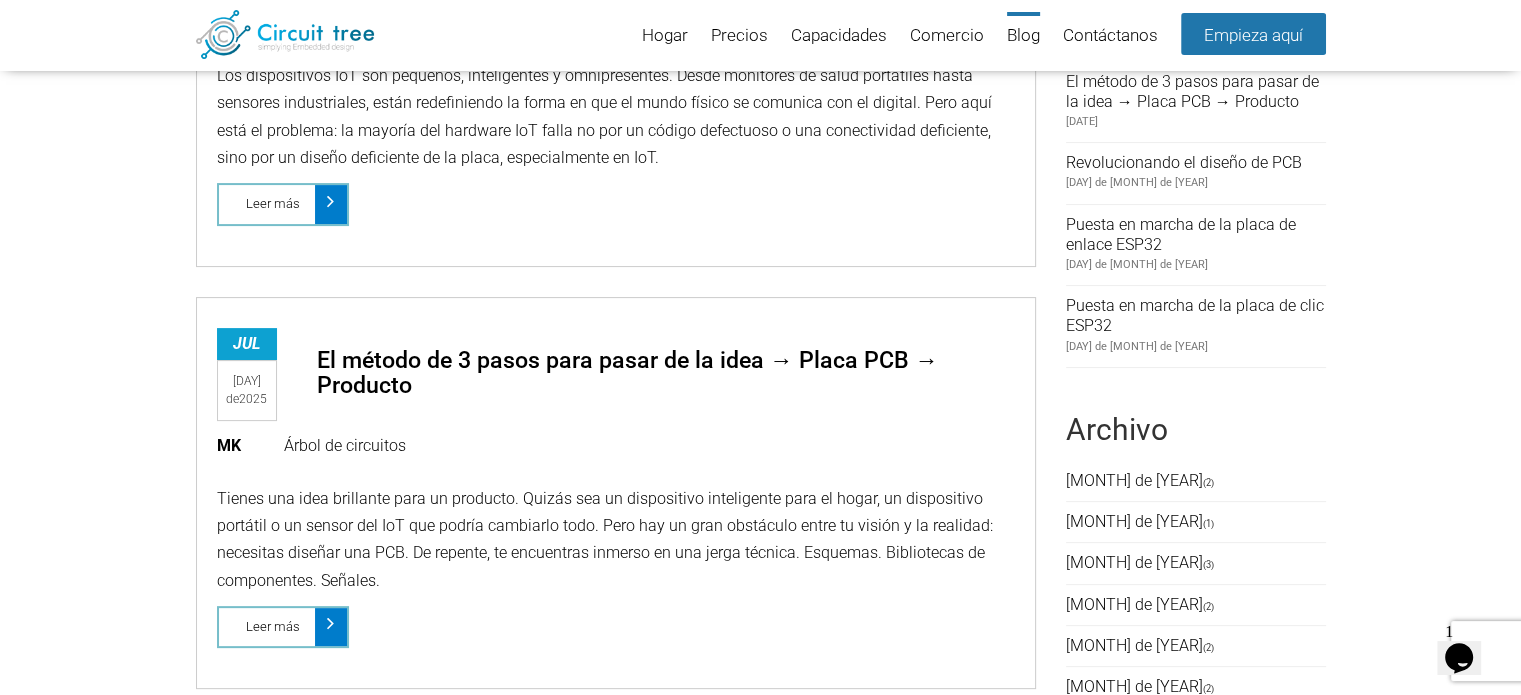 scroll, scrollTop: 477, scrollLeft: 0, axis: vertical 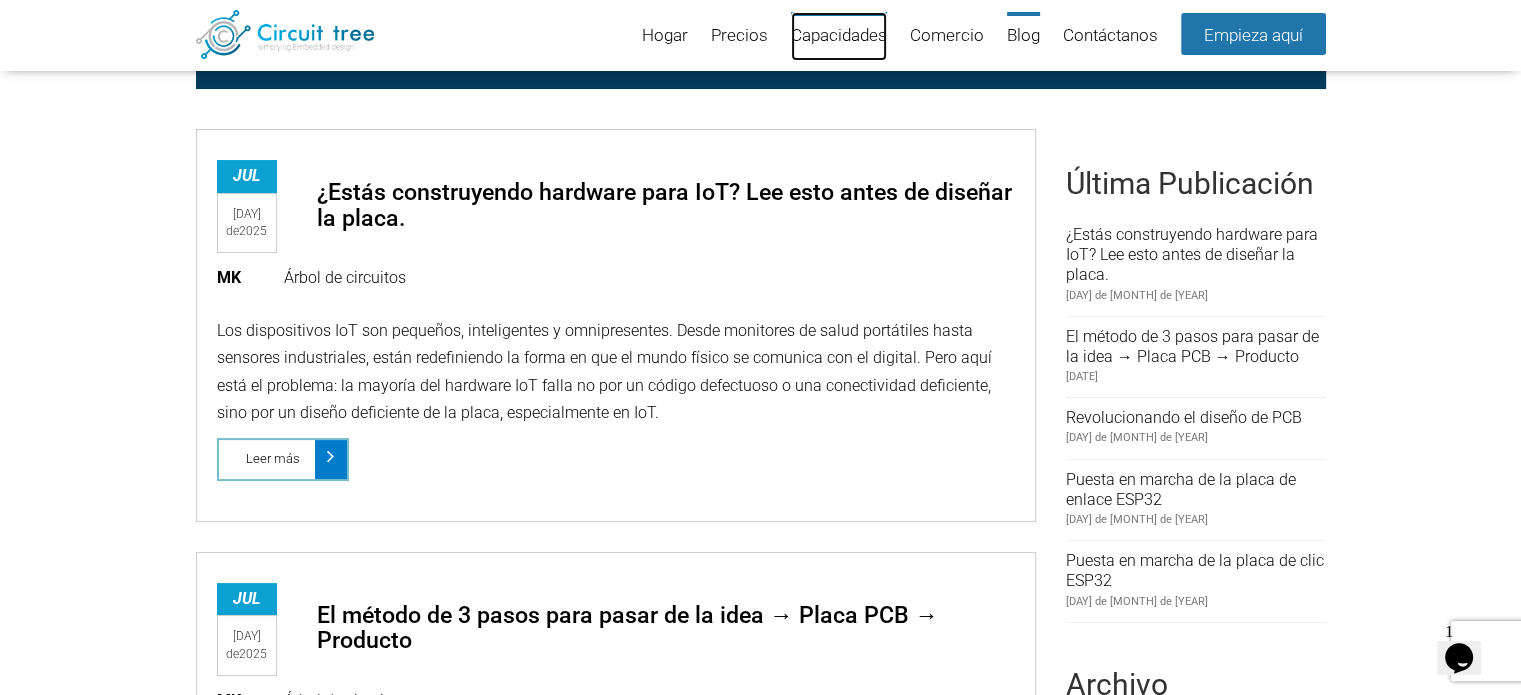 click on "Capacidades" at bounding box center (839, 35) 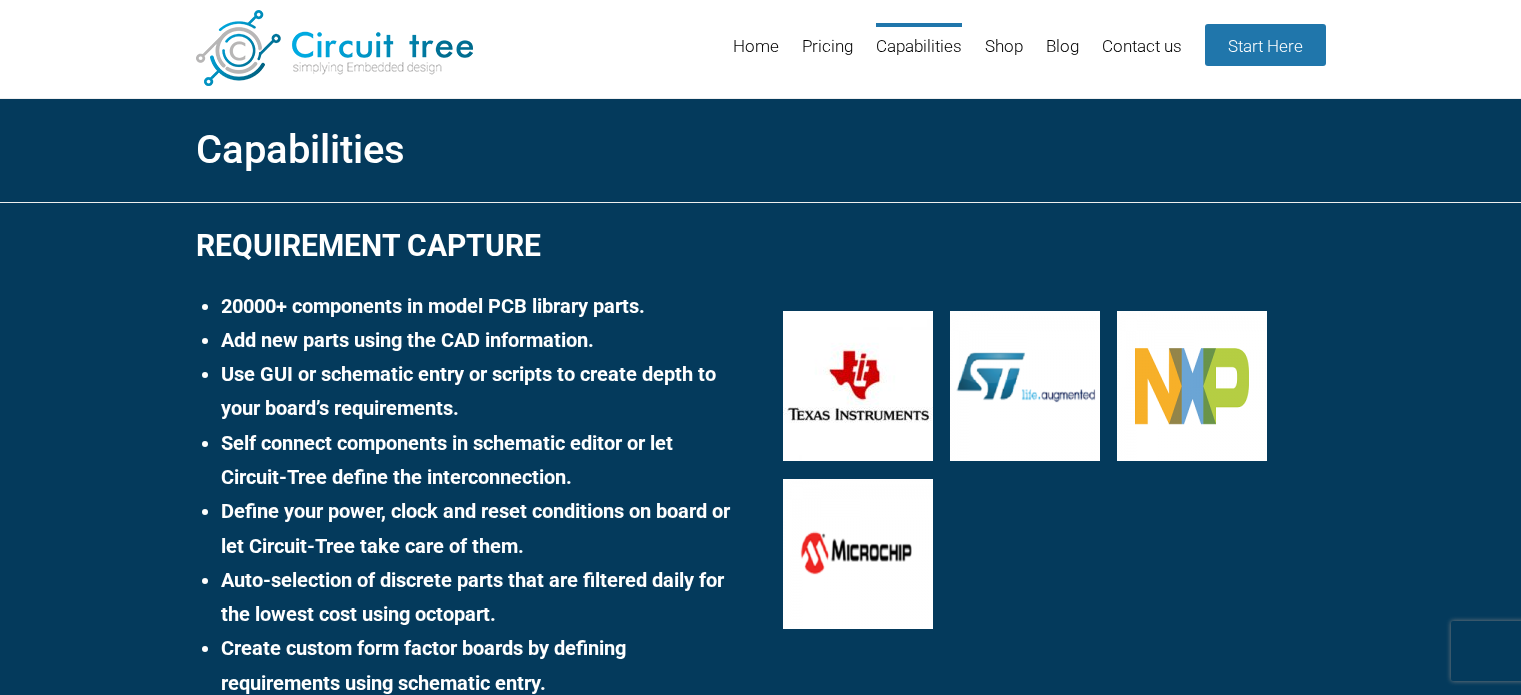 scroll, scrollTop: 0, scrollLeft: 0, axis: both 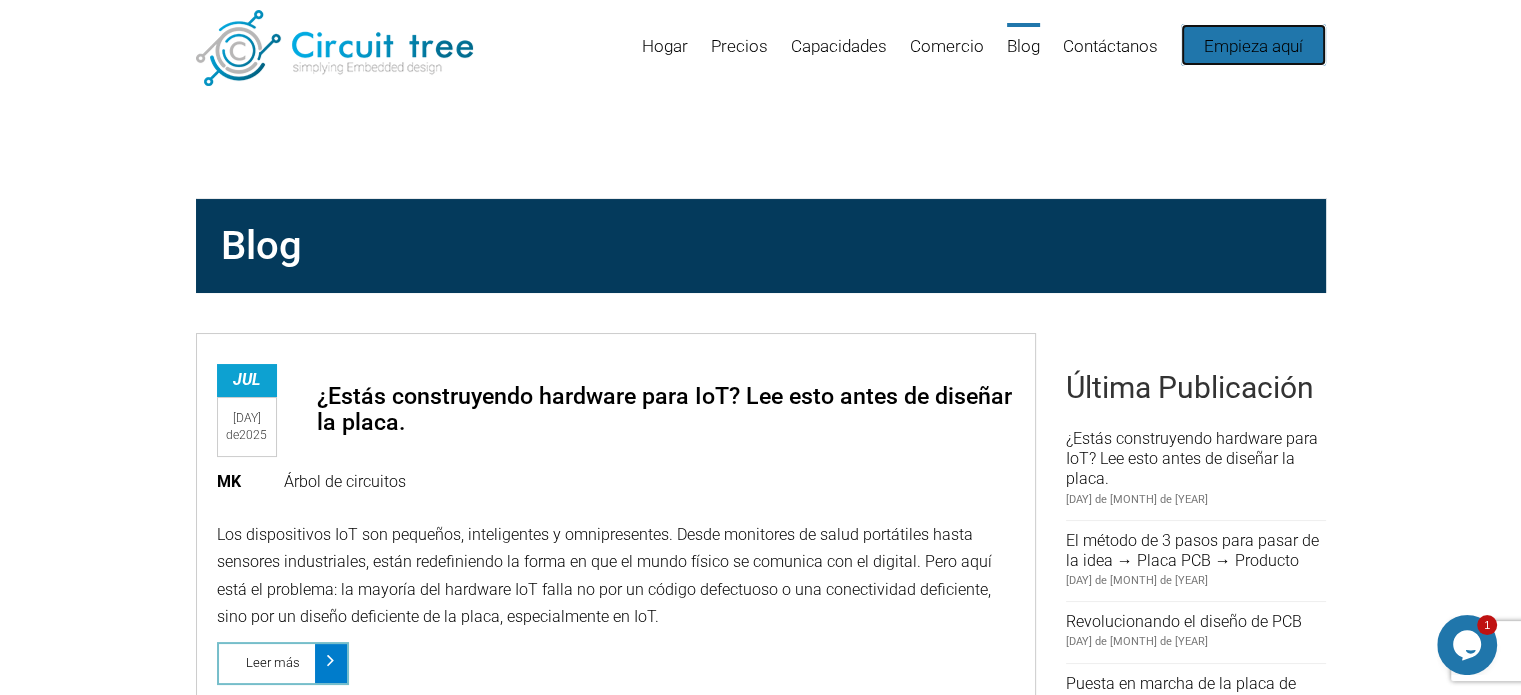 click on "Empieza aquí" at bounding box center (1253, 46) 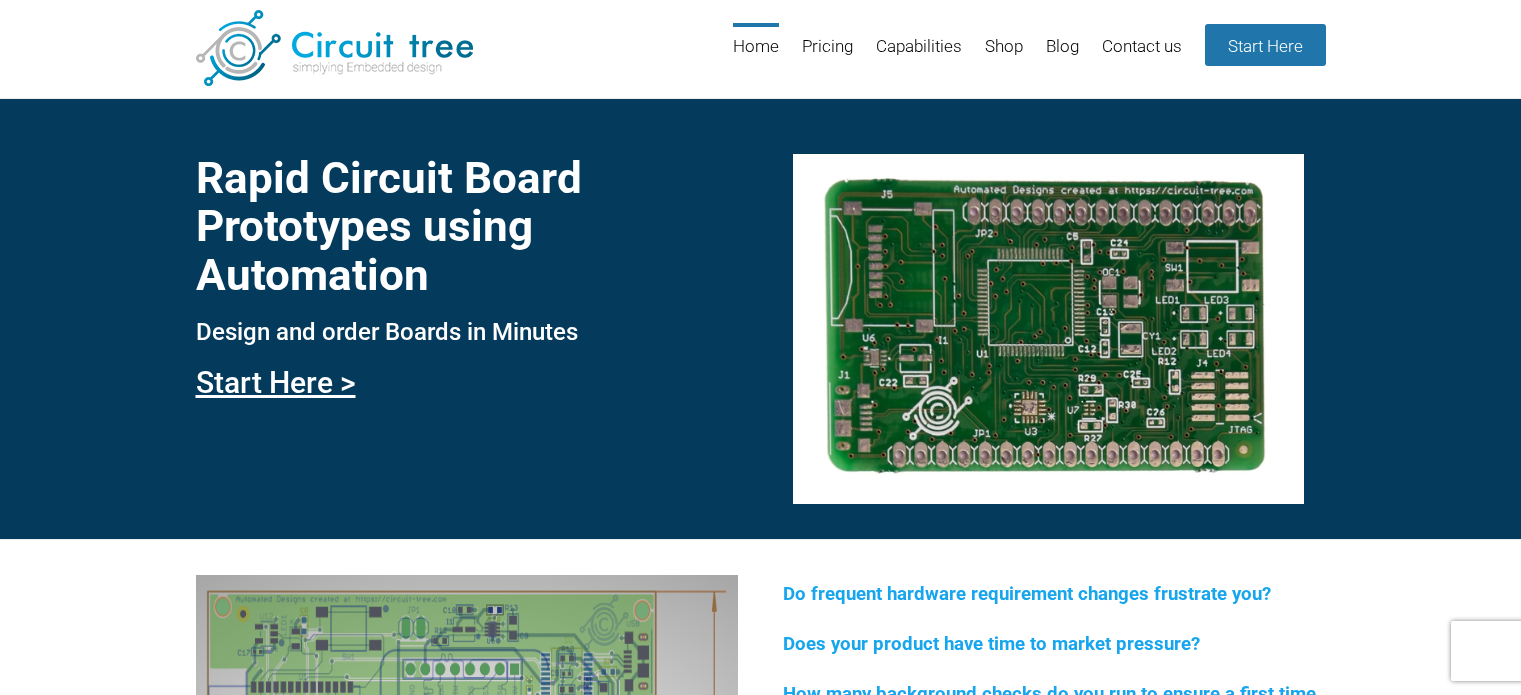 scroll, scrollTop: 0, scrollLeft: 0, axis: both 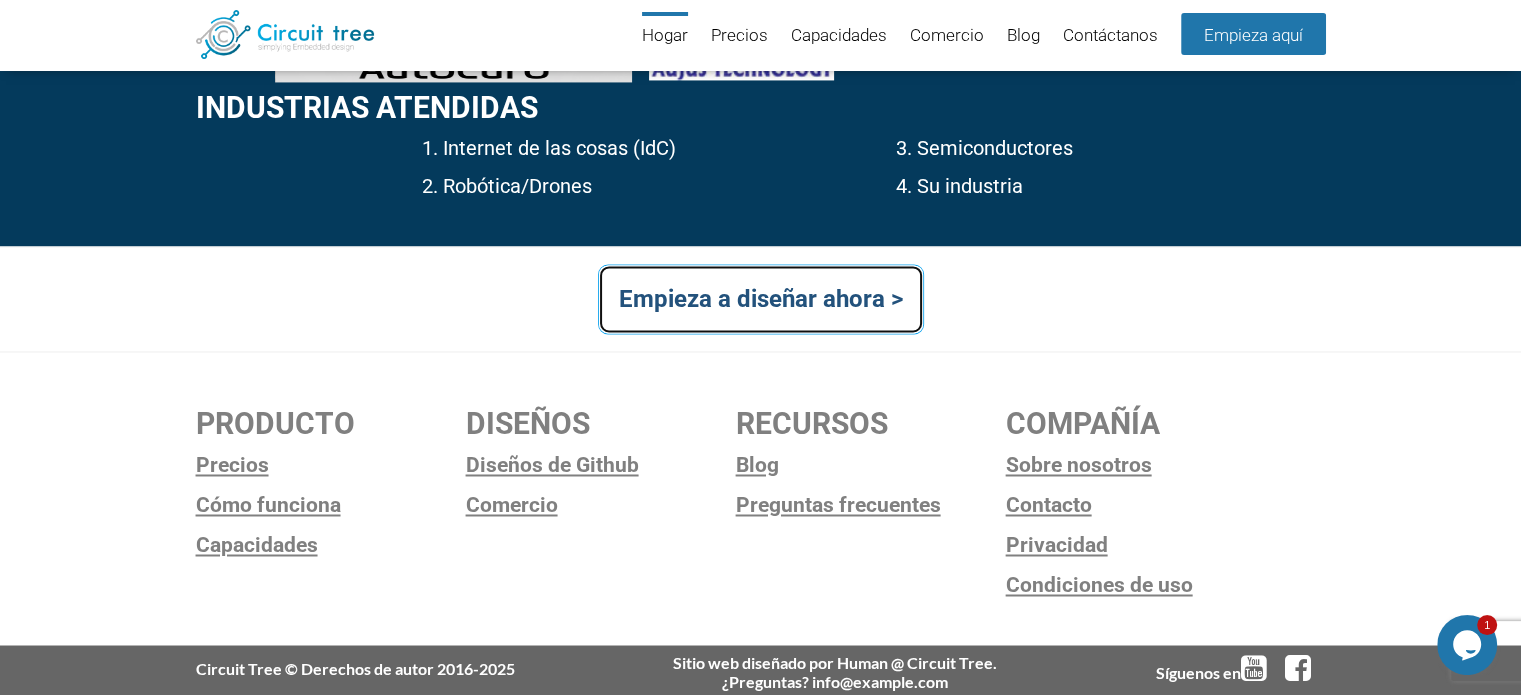 click on "Empieza a diseñar ahora >" at bounding box center [761, 299] 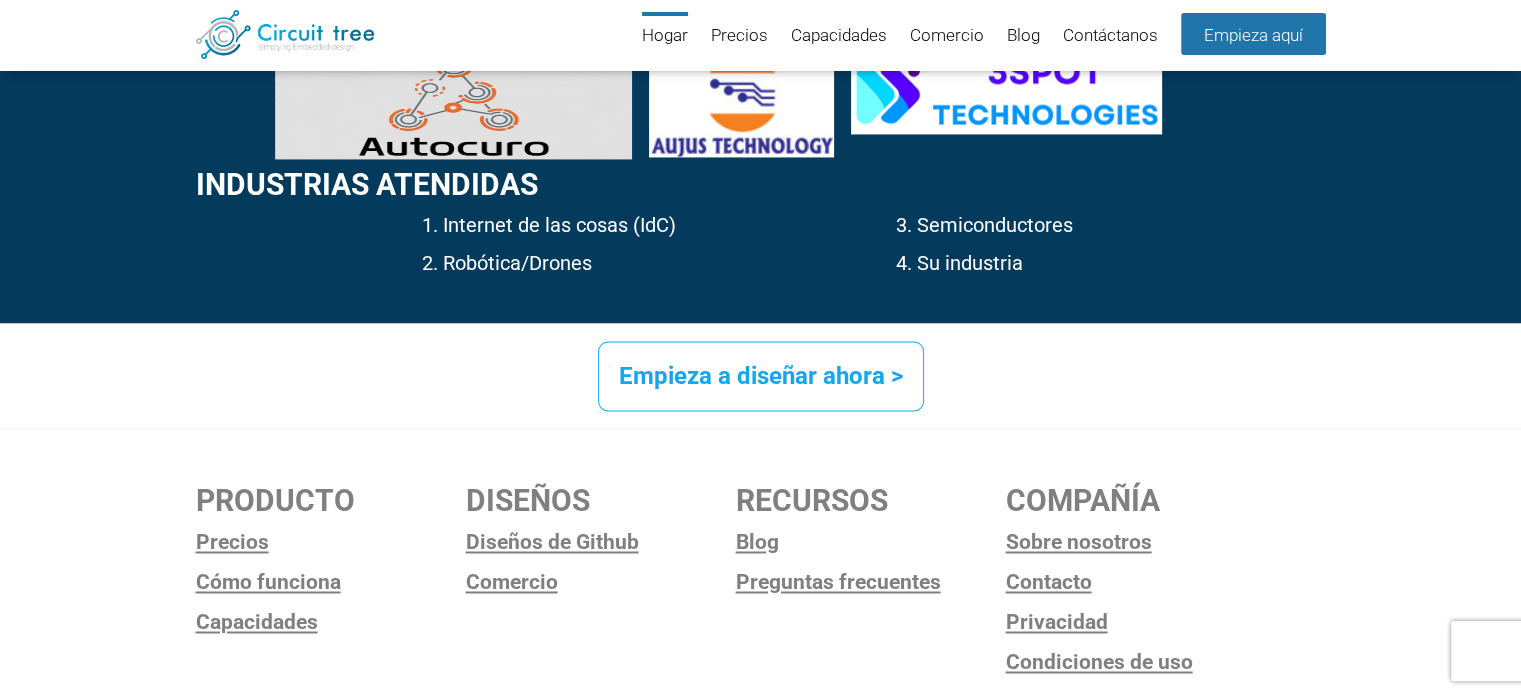 scroll, scrollTop: 3180, scrollLeft: 0, axis: vertical 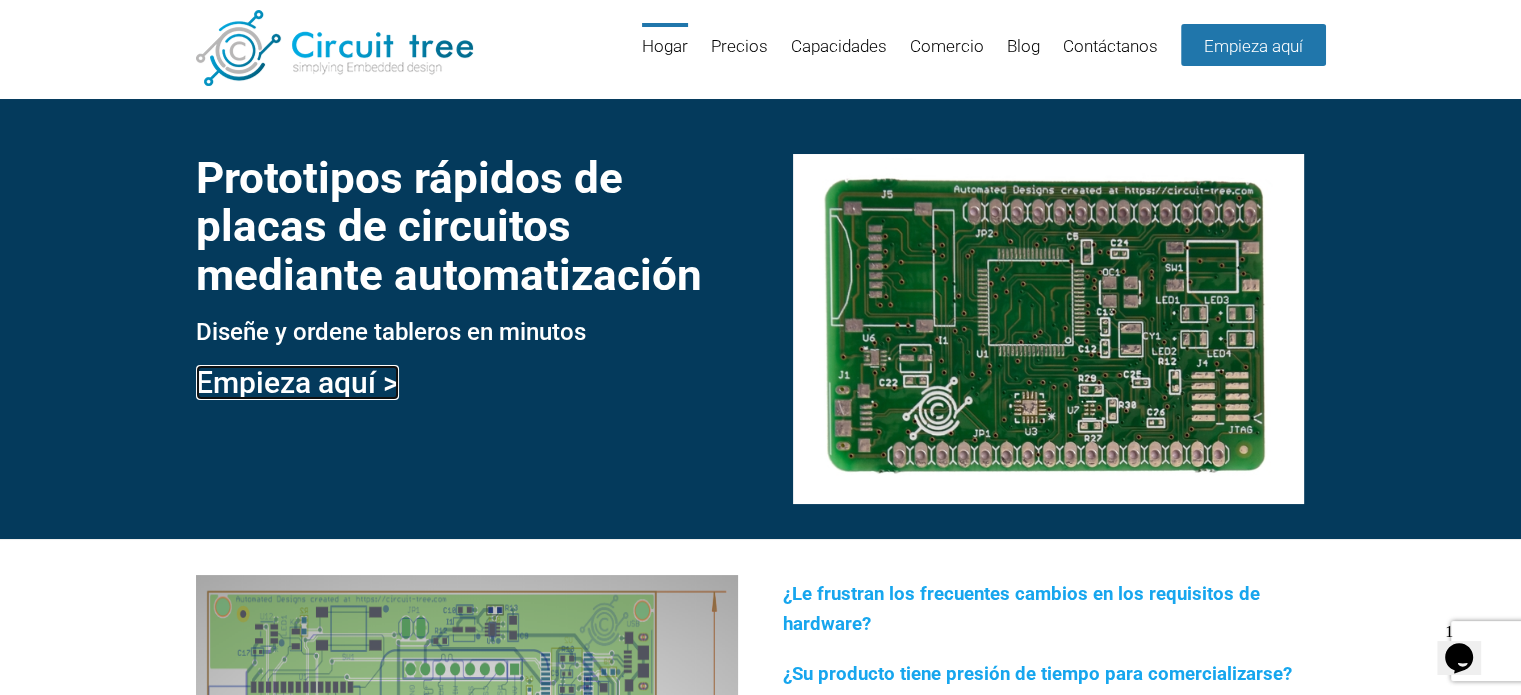 drag, startPoint x: 350, startPoint y: 387, endPoint x: 458, endPoint y: 398, distance: 108.55874 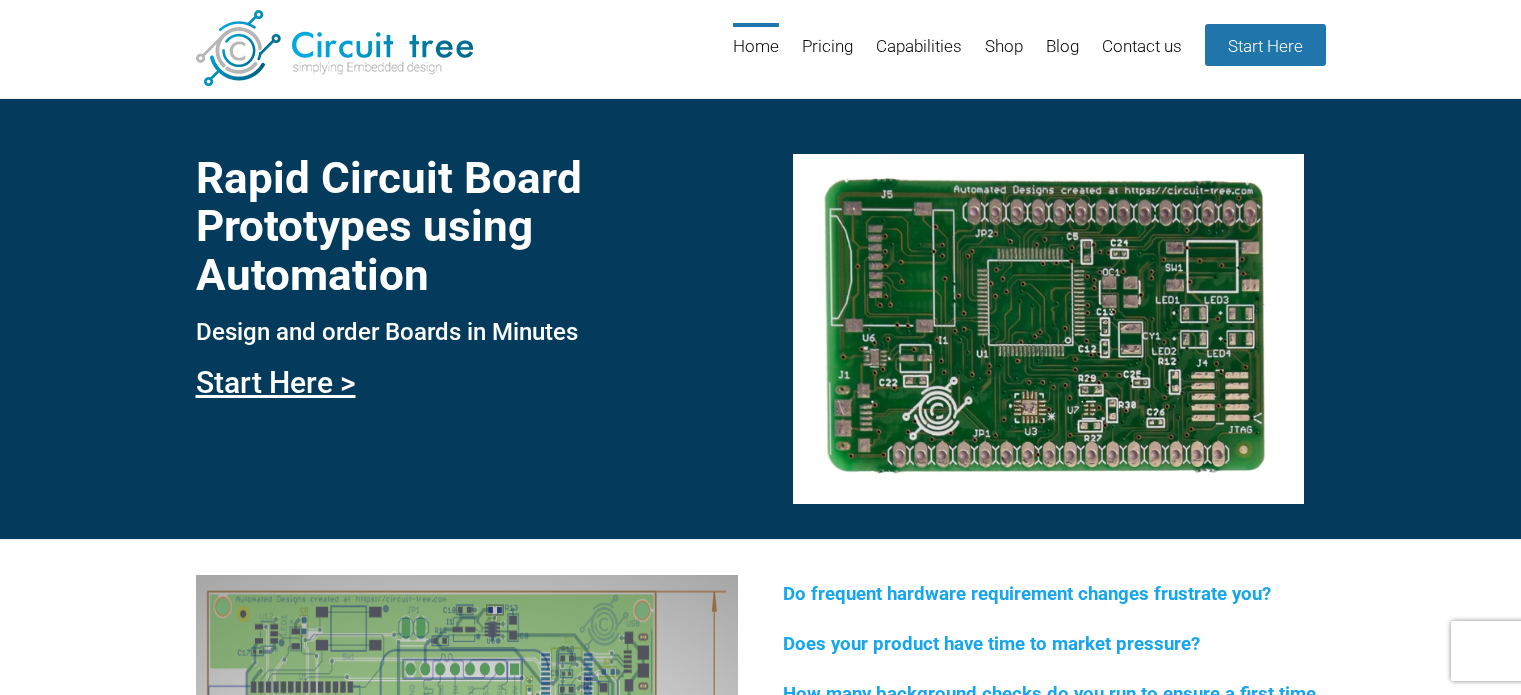 scroll, scrollTop: 0, scrollLeft: 0, axis: both 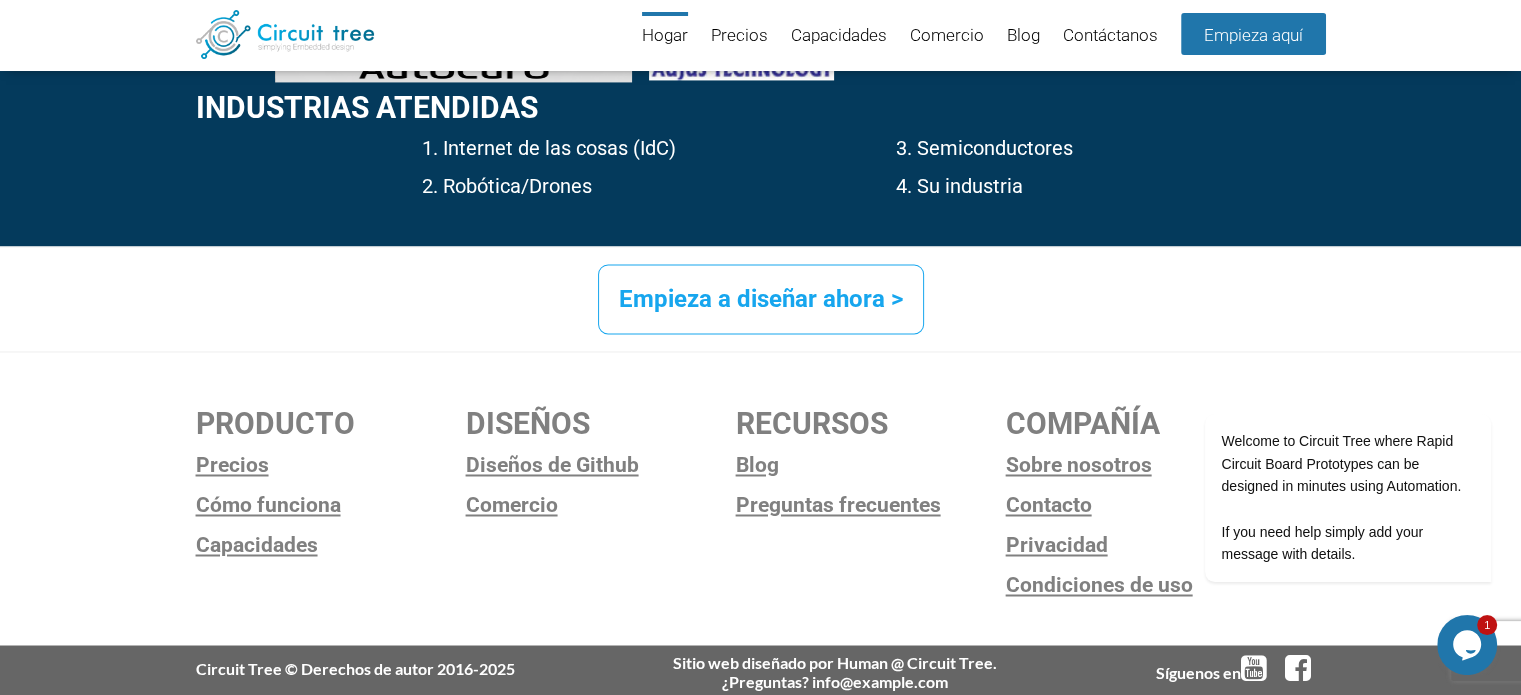 click on "1" at bounding box center [1487, 625] 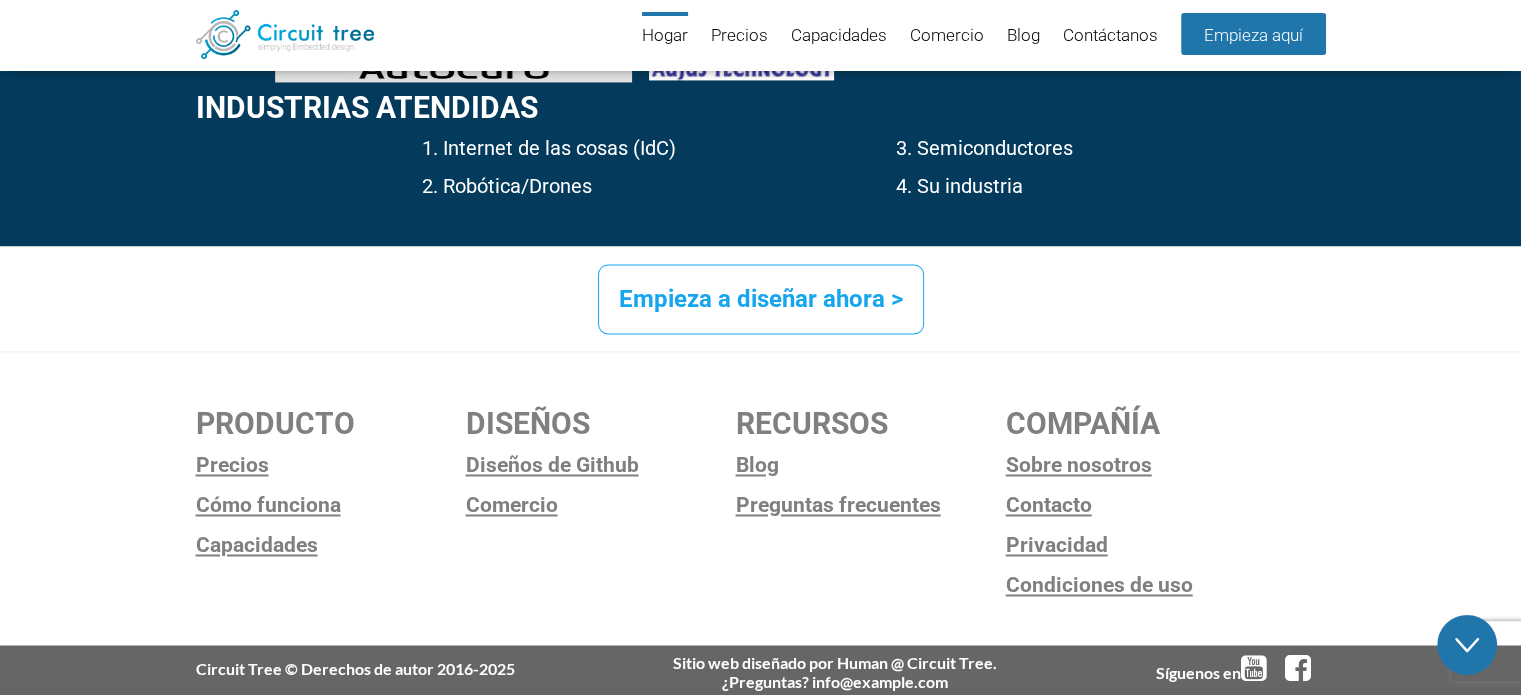 click on "Close Chat This icon closes the chat window." 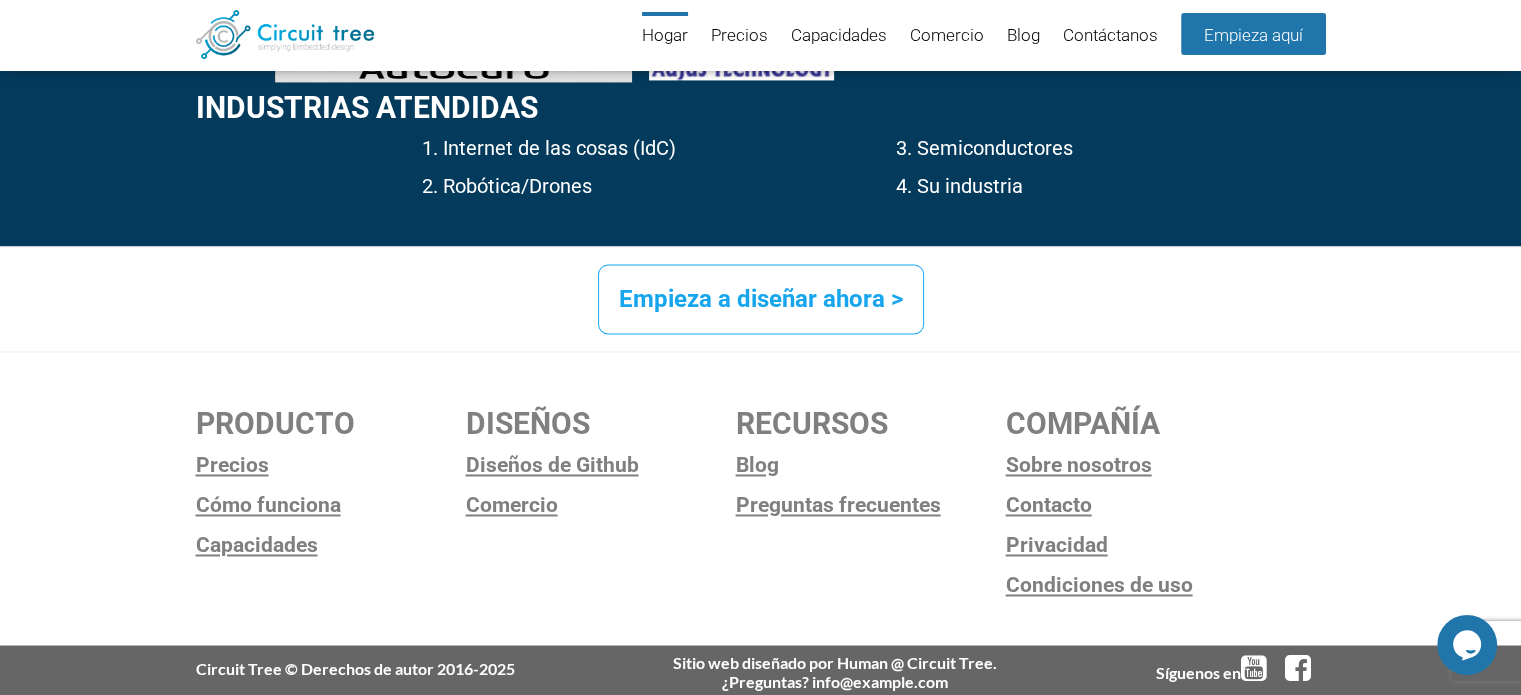 click 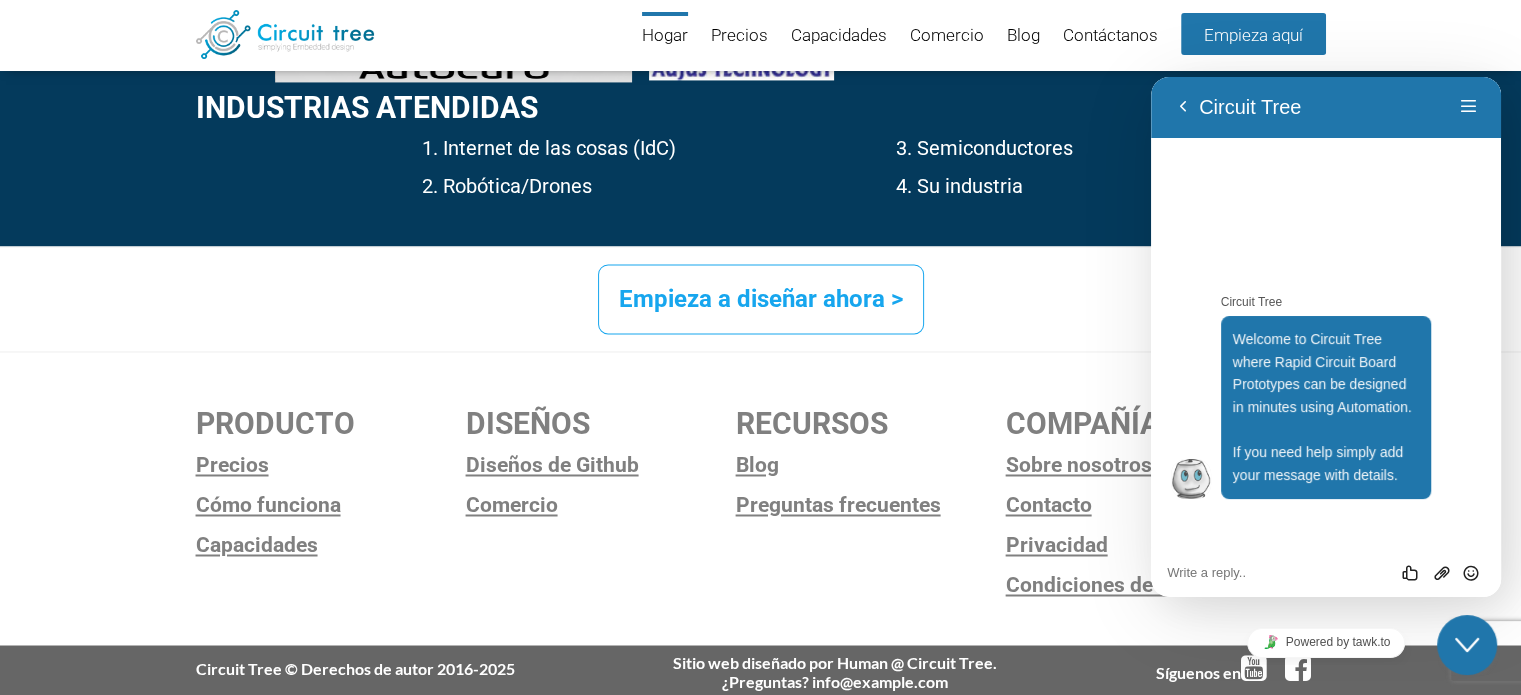 click on "Empieza a diseñar ahora >" at bounding box center [761, 299] 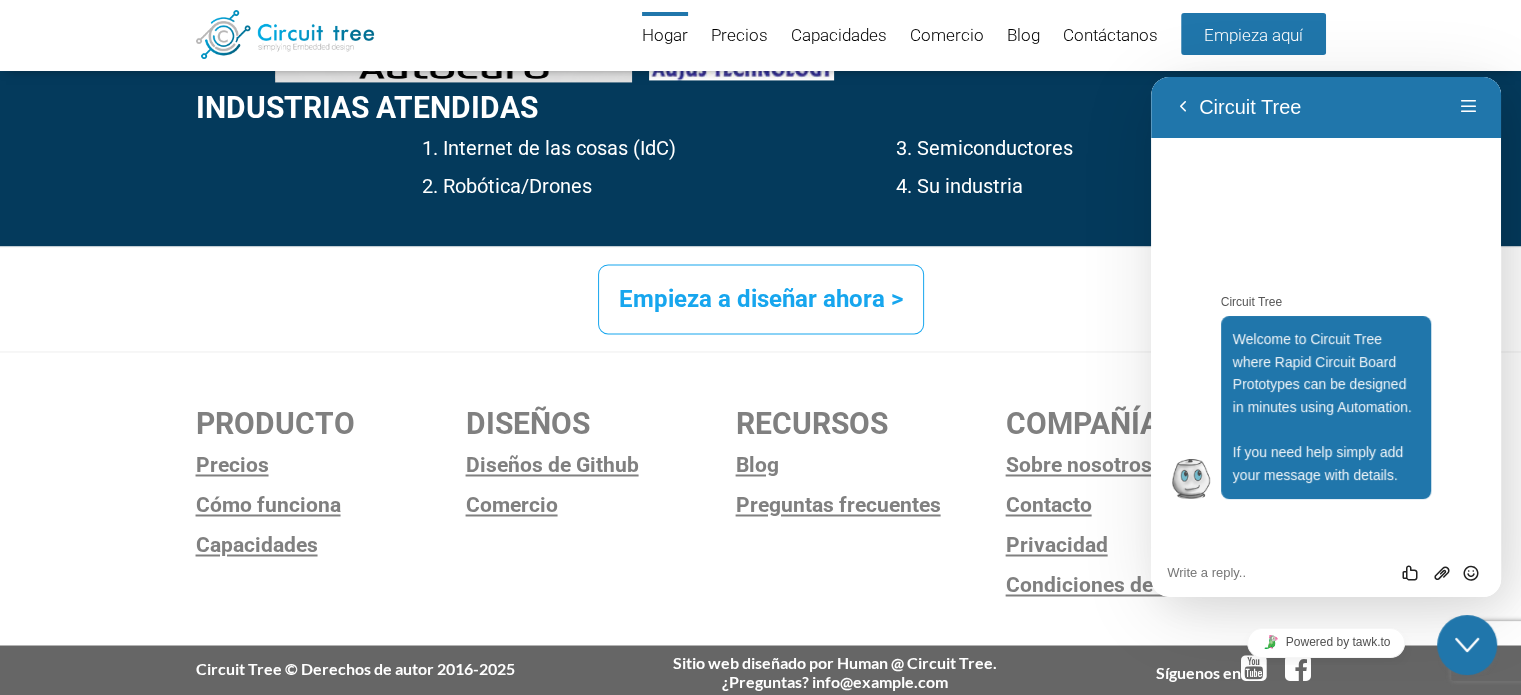 click on "Circuit Tree  Welcome to Circuit Tree where Rapid Circuit Board Prototypes can be designed in minutes using Automation. If you need help simply add your message with details. 13:37" at bounding box center (1326, 342) 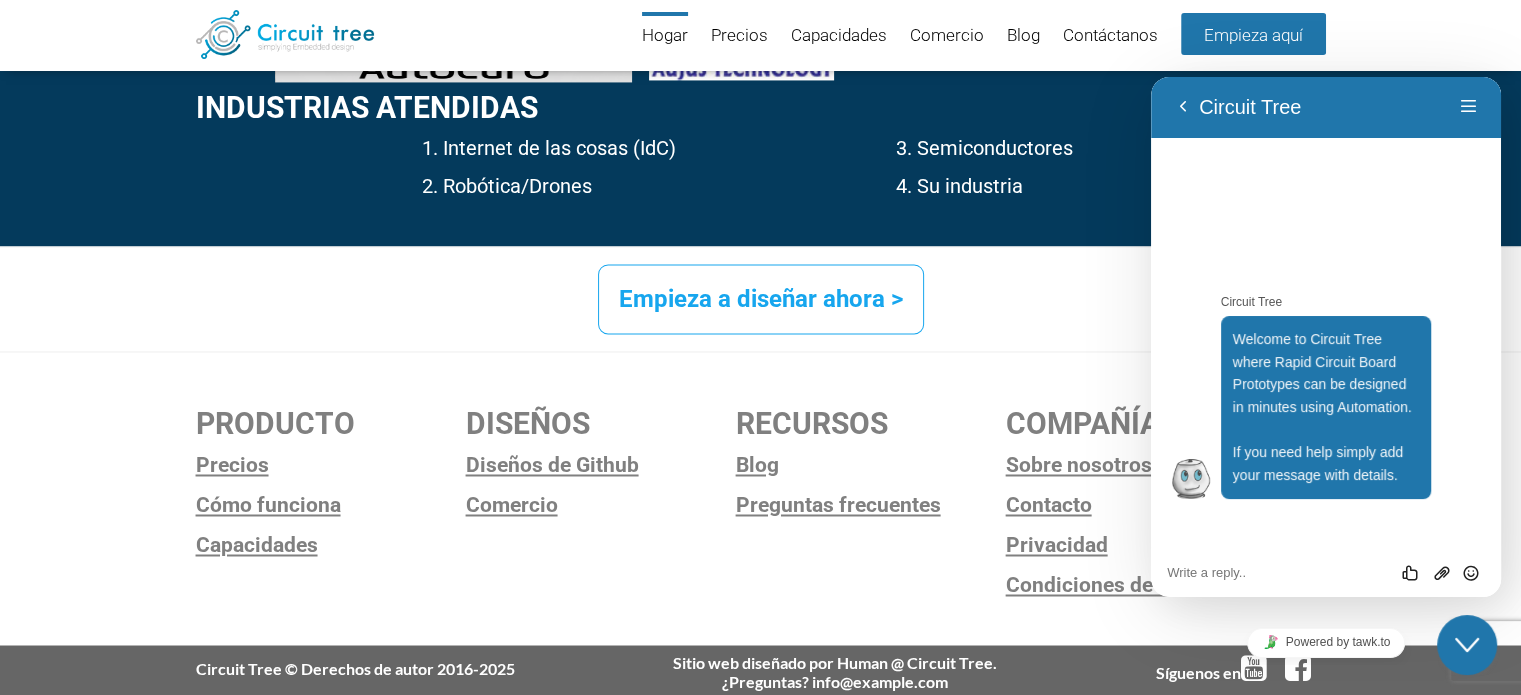 click on "Close Chat This icon closes the chat window." 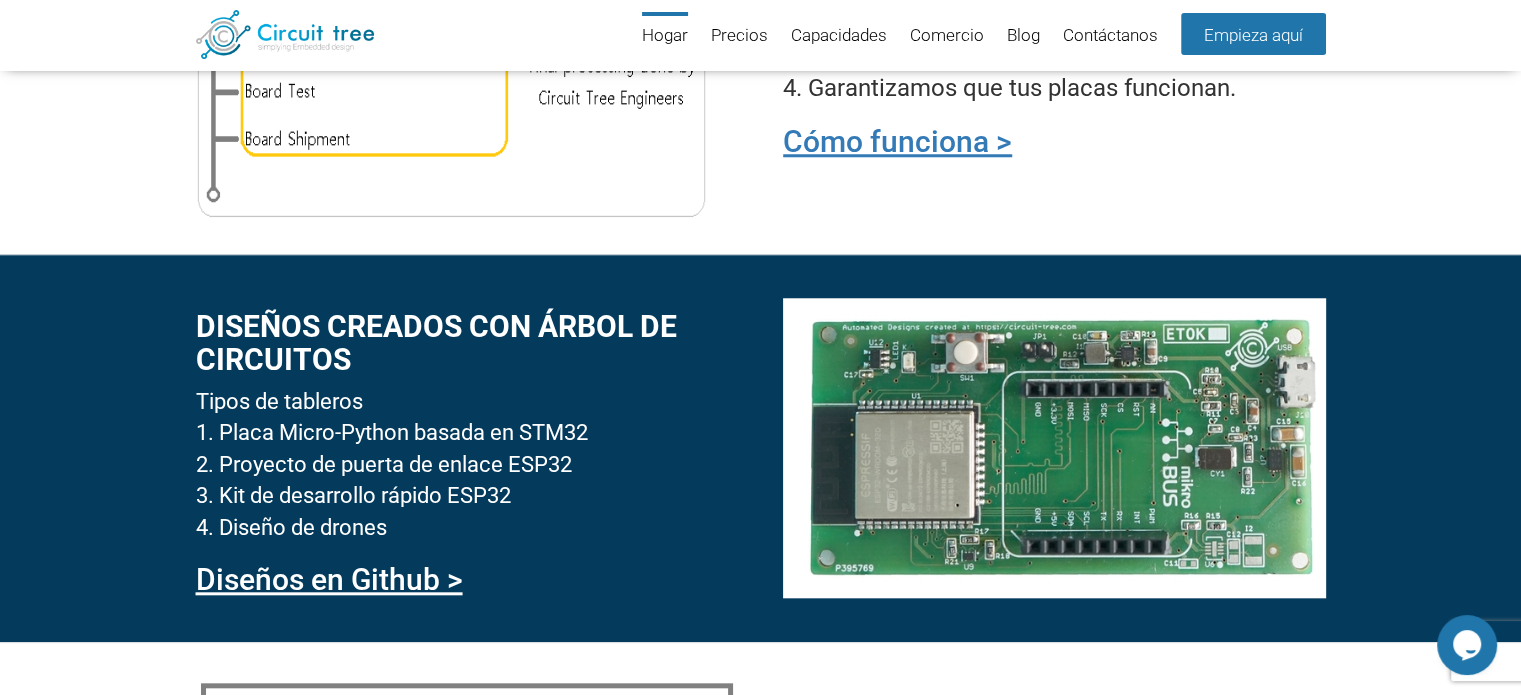 scroll, scrollTop: 1808, scrollLeft: 0, axis: vertical 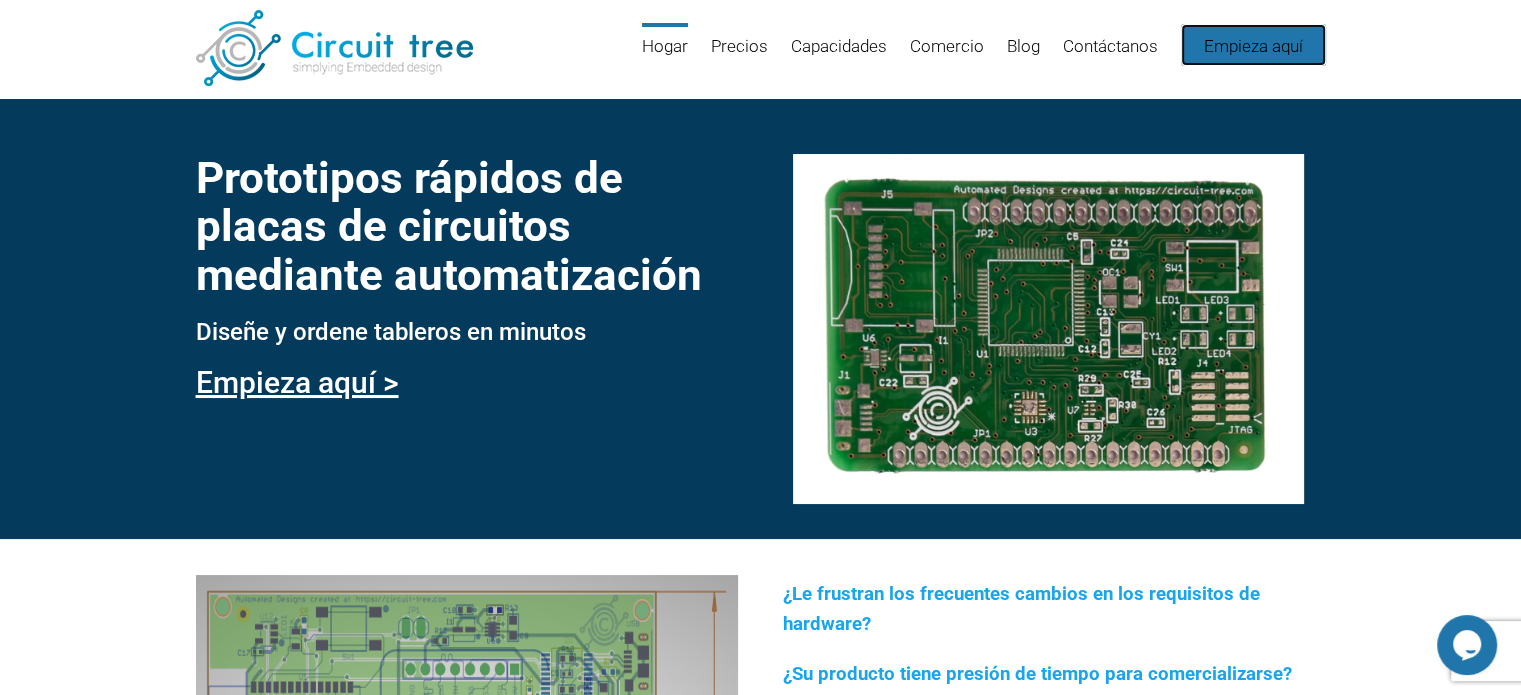 click on "Empieza aquí" at bounding box center [1253, 46] 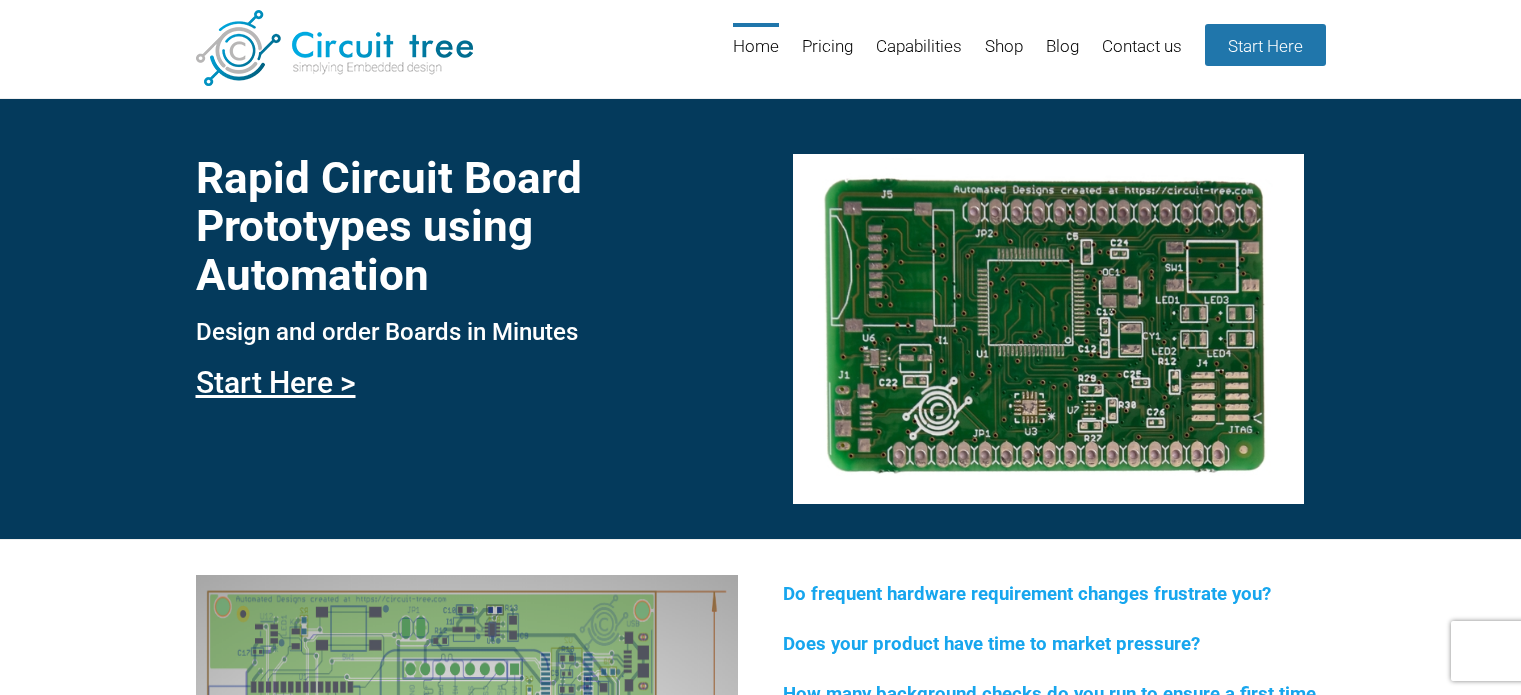 scroll, scrollTop: 0, scrollLeft: 0, axis: both 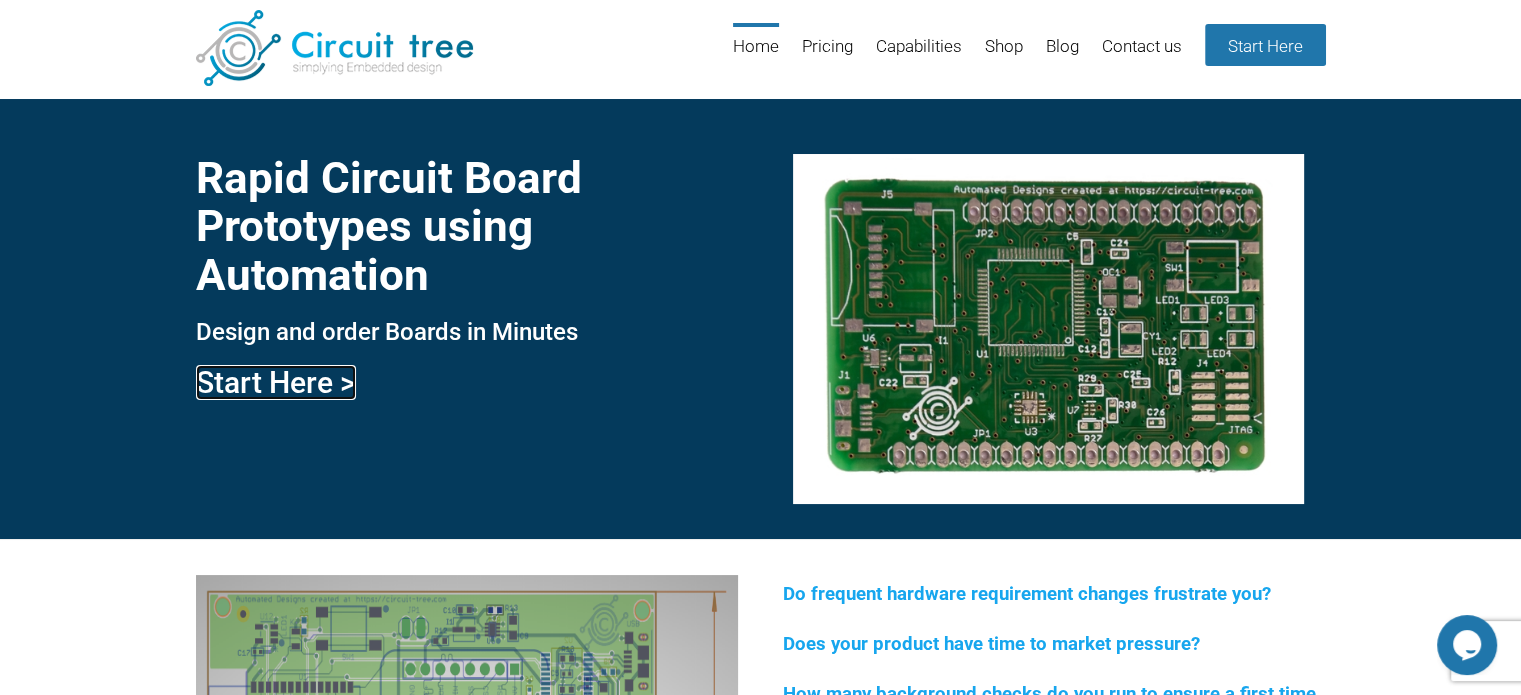 click on "Start Here >" at bounding box center [276, 382] 